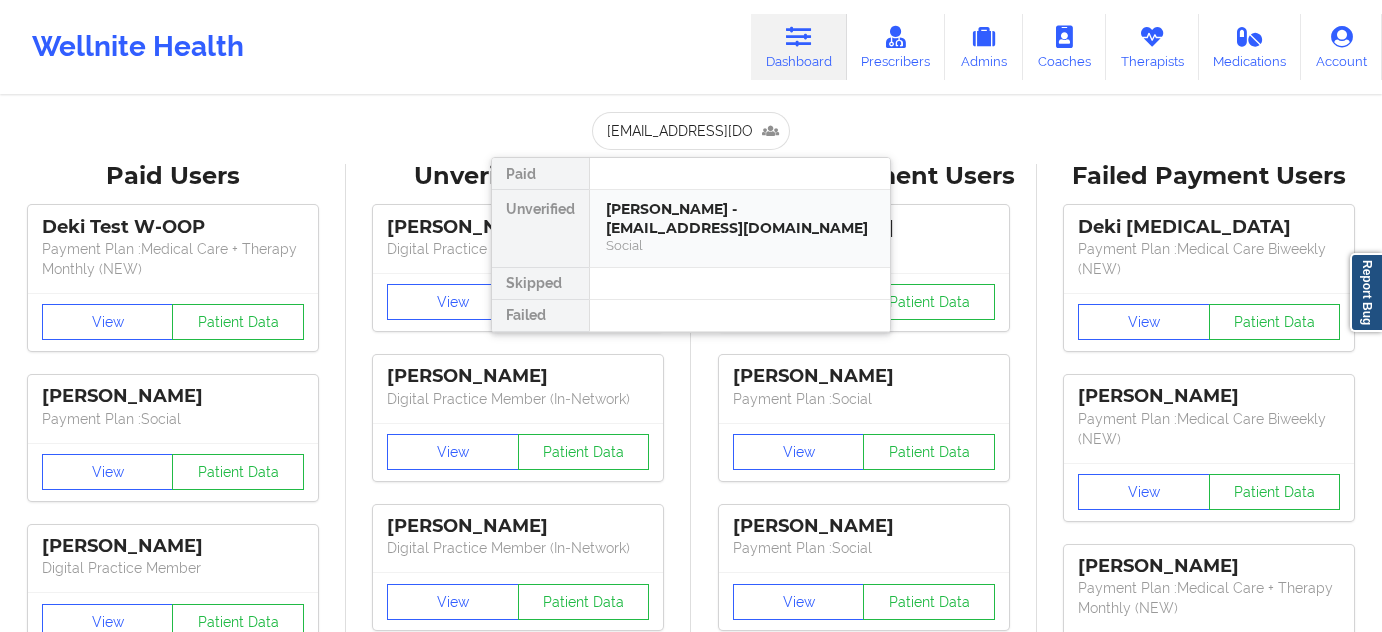 scroll, scrollTop: 0, scrollLeft: 0, axis: both 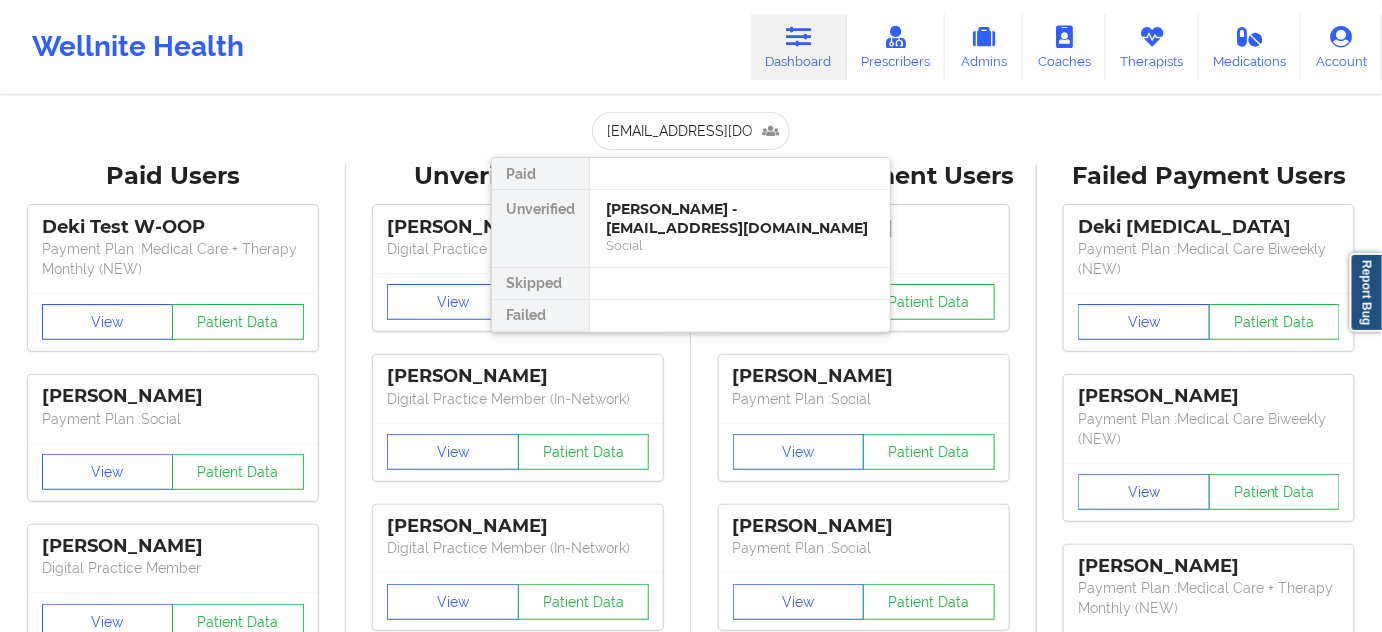 click on "Social" at bounding box center (740, 245) 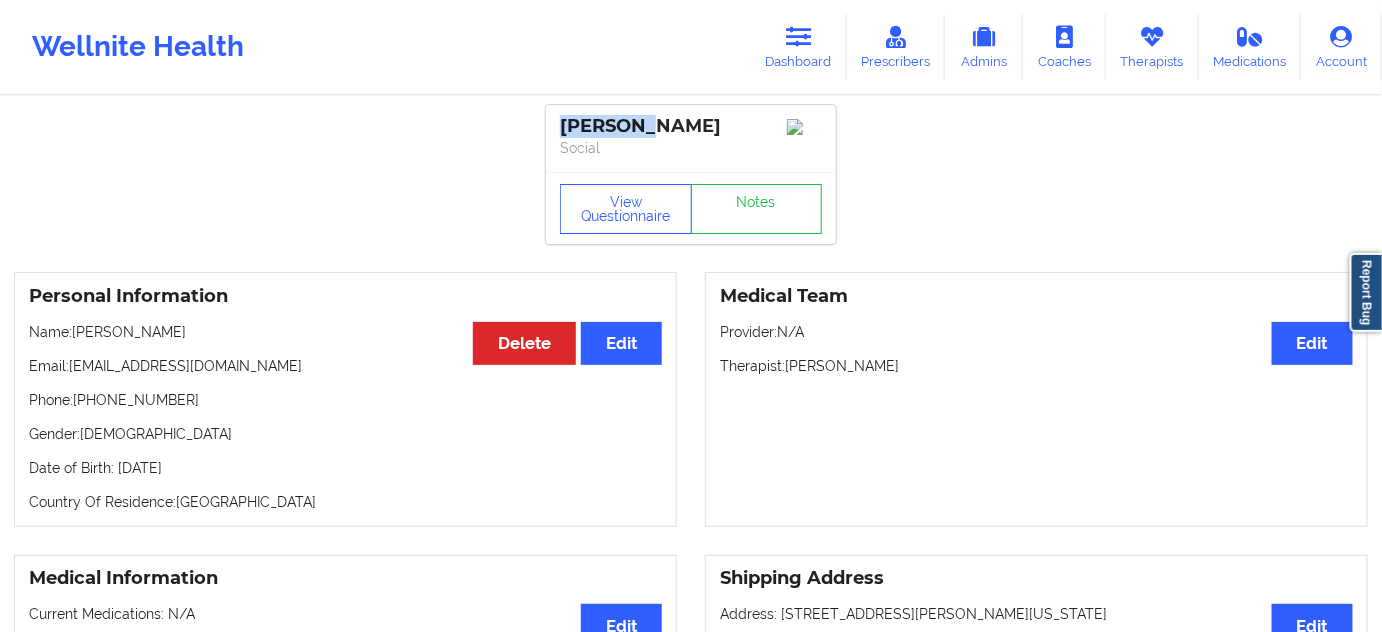 drag, startPoint x: 648, startPoint y: 125, endPoint x: 536, endPoint y: 122, distance: 112.04017 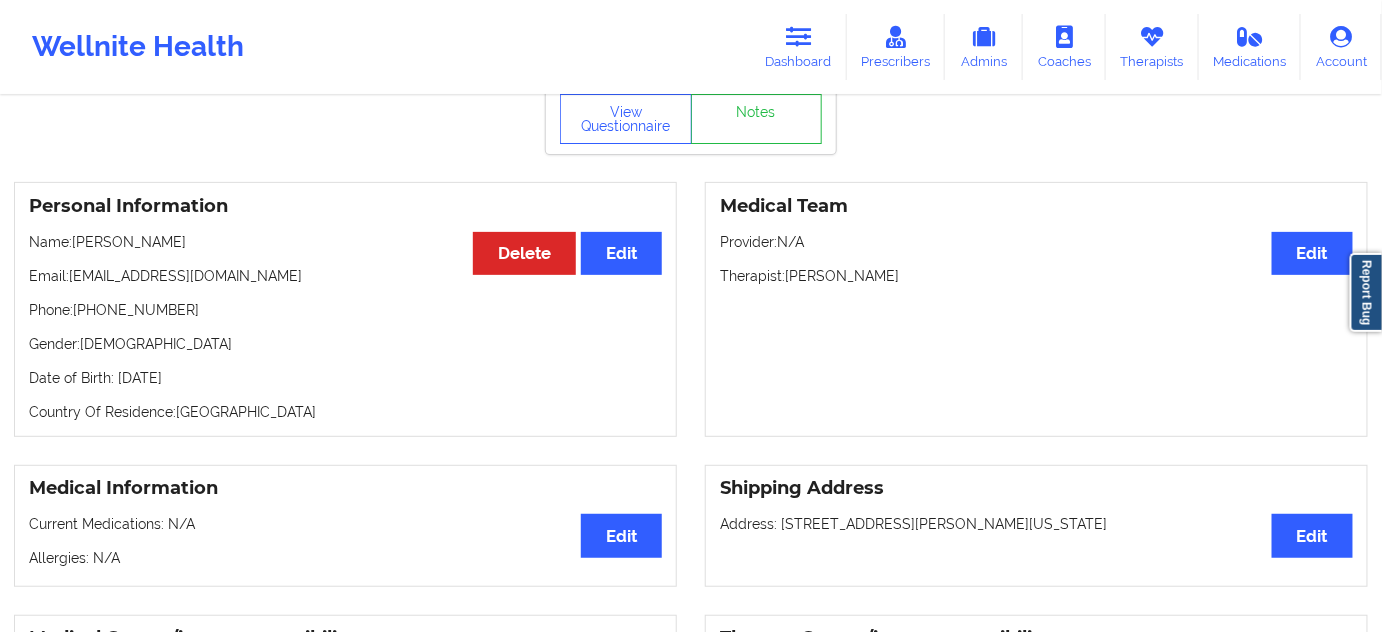 scroll, scrollTop: 60, scrollLeft: 0, axis: vertical 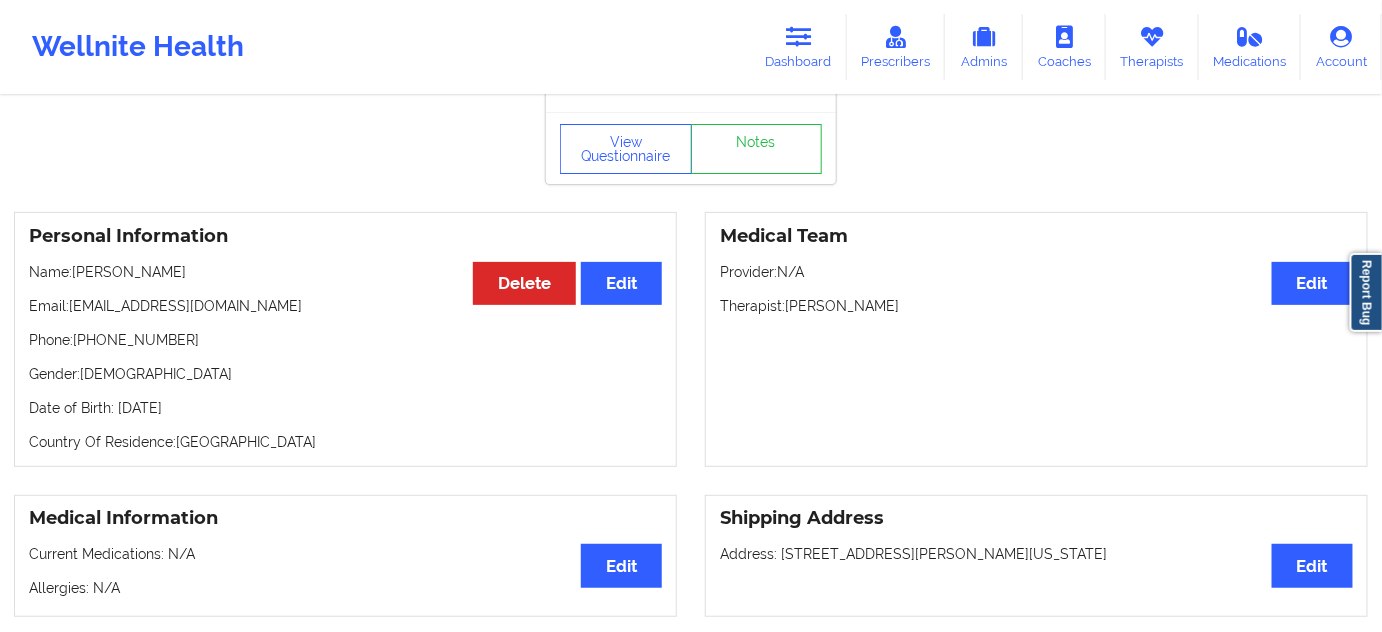 drag, startPoint x: 788, startPoint y: 308, endPoint x: 908, endPoint y: 318, distance: 120.41595 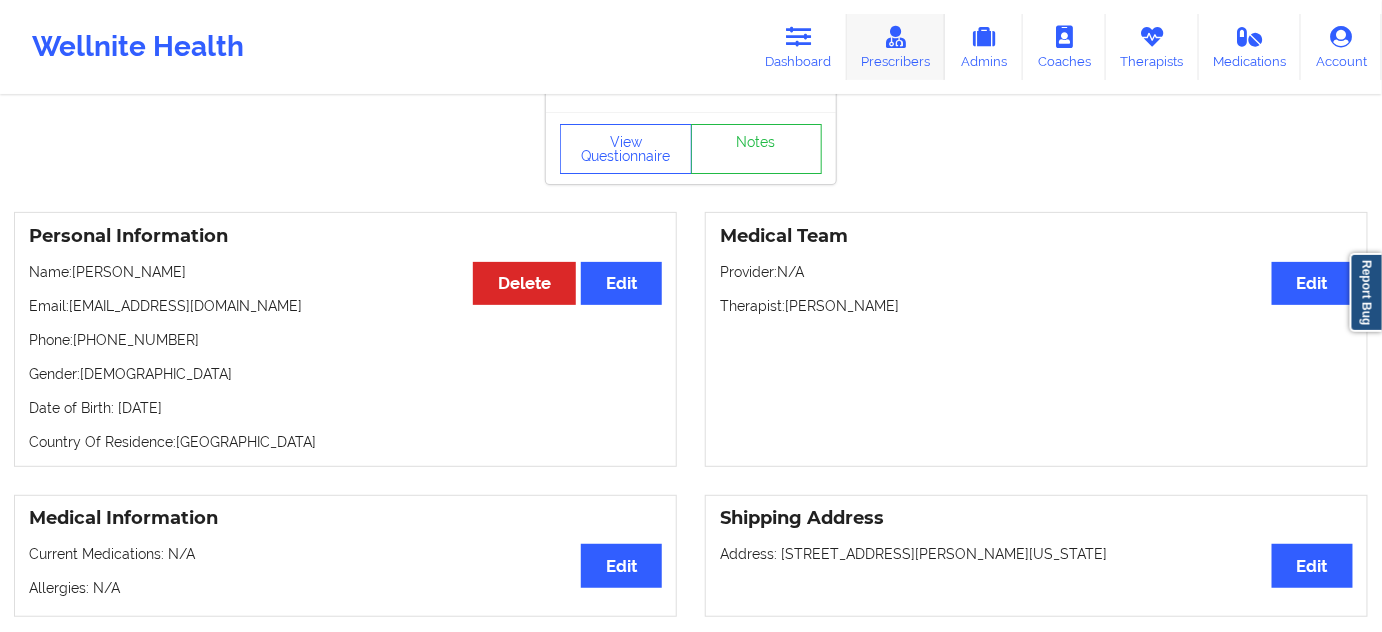copy on "[PERSON_NAME]" 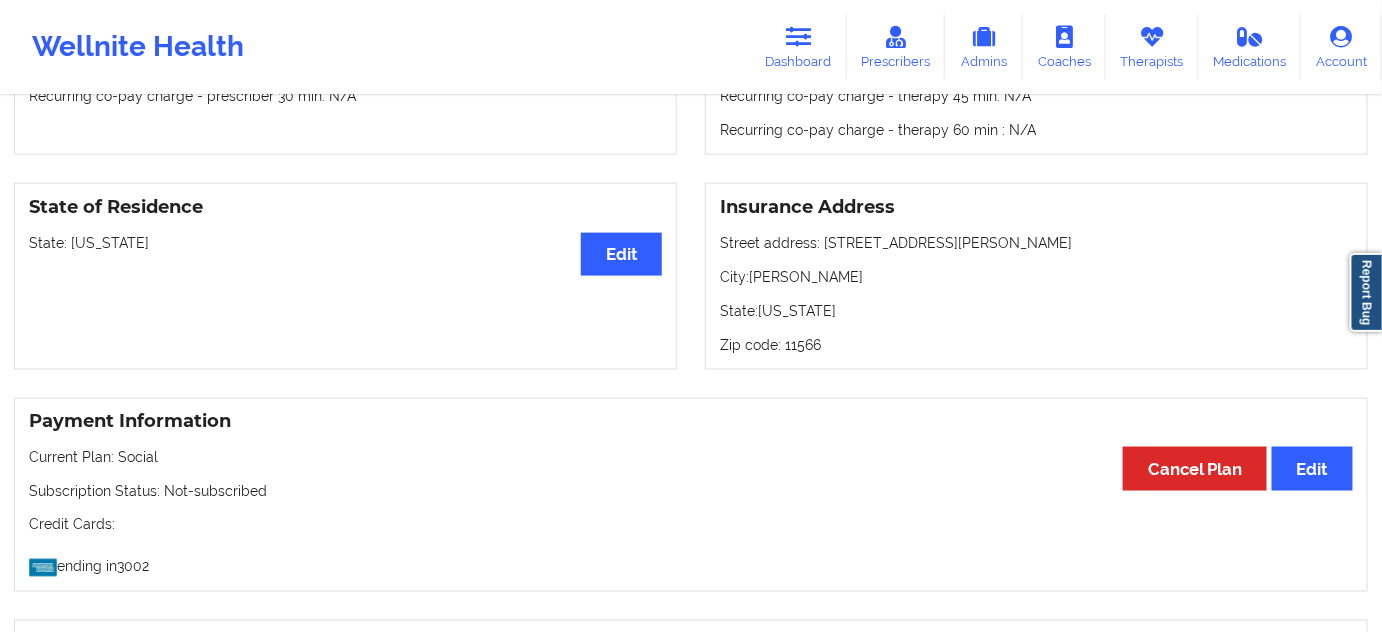 scroll, scrollTop: 787, scrollLeft: 0, axis: vertical 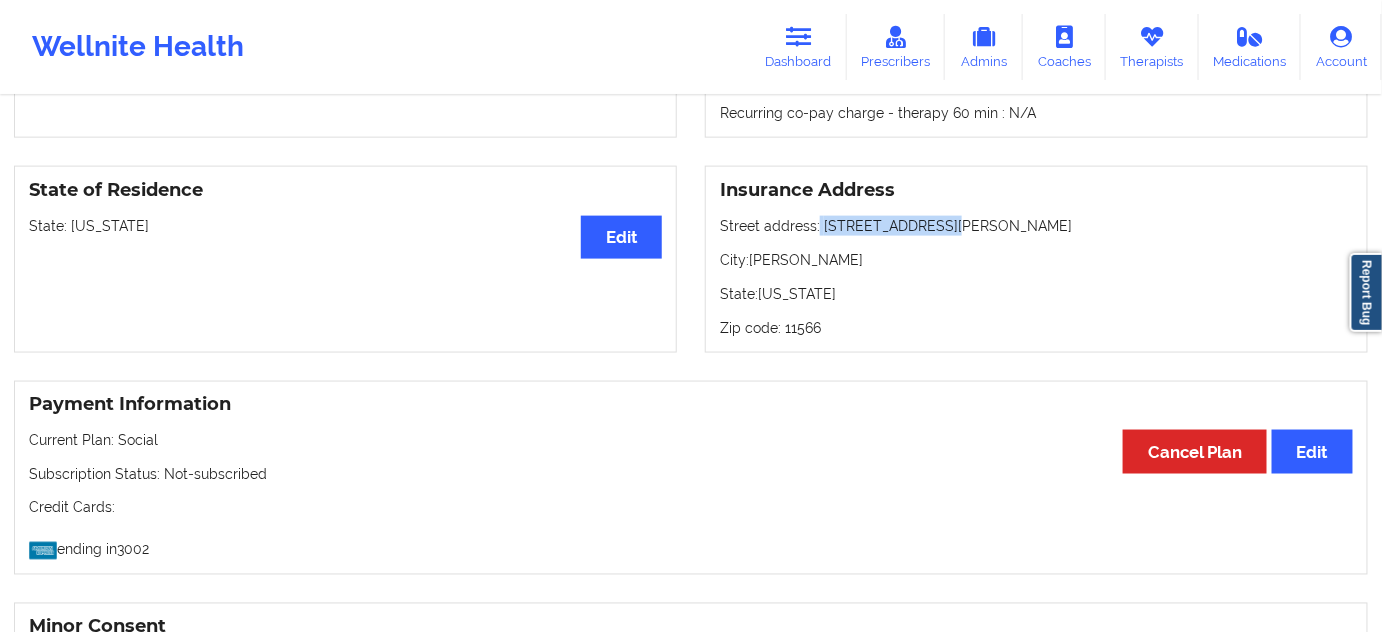 drag, startPoint x: 817, startPoint y: 233, endPoint x: 957, endPoint y: 226, distance: 140.1749 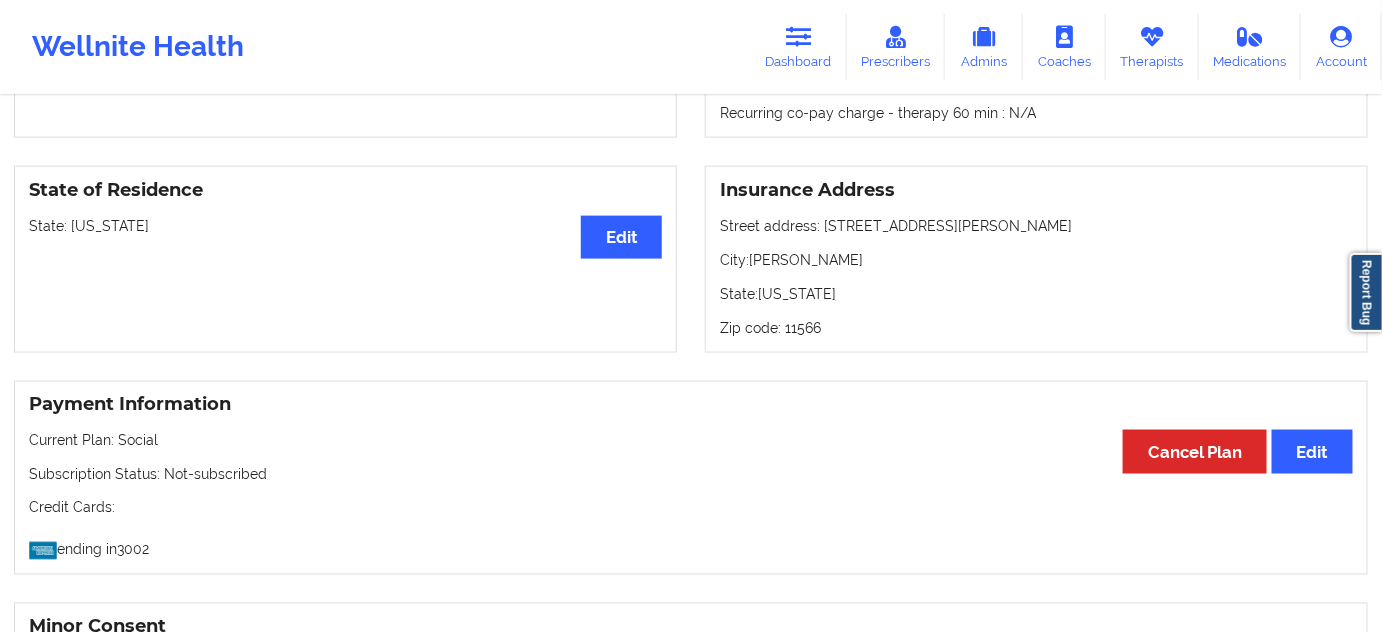 click on "City:  [PERSON_NAME]" at bounding box center (1036, 260) 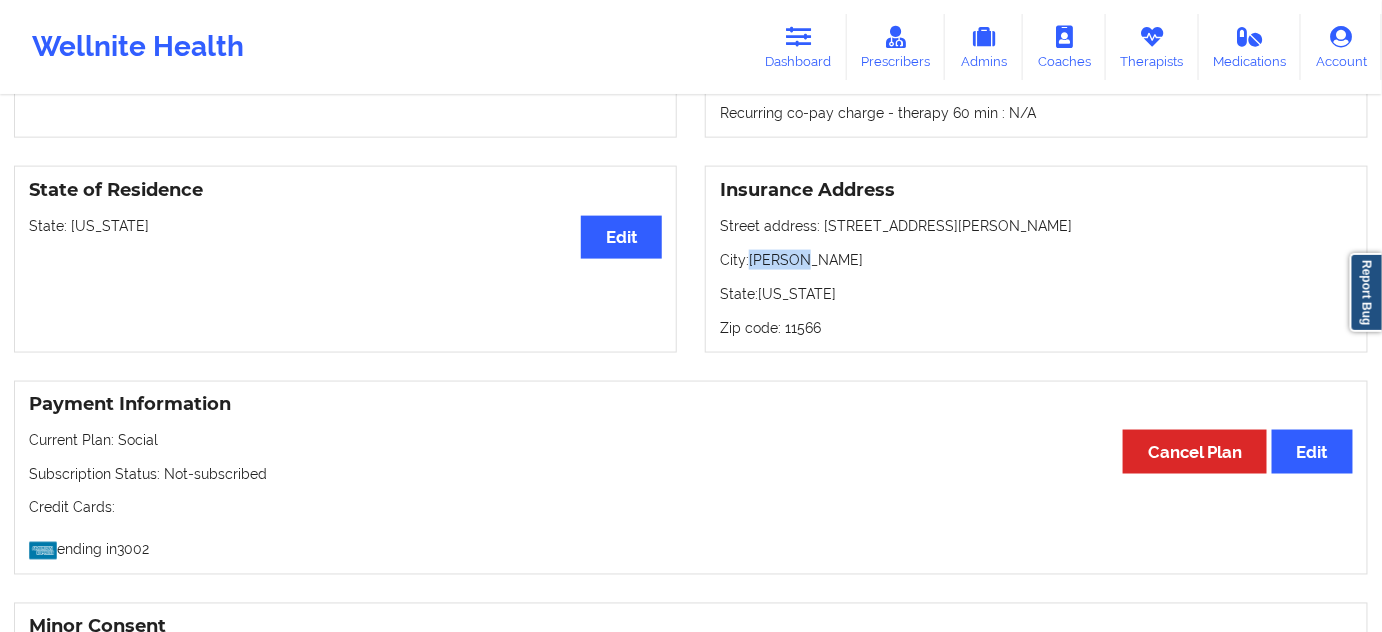 click on "City:  [PERSON_NAME]" at bounding box center (1036, 260) 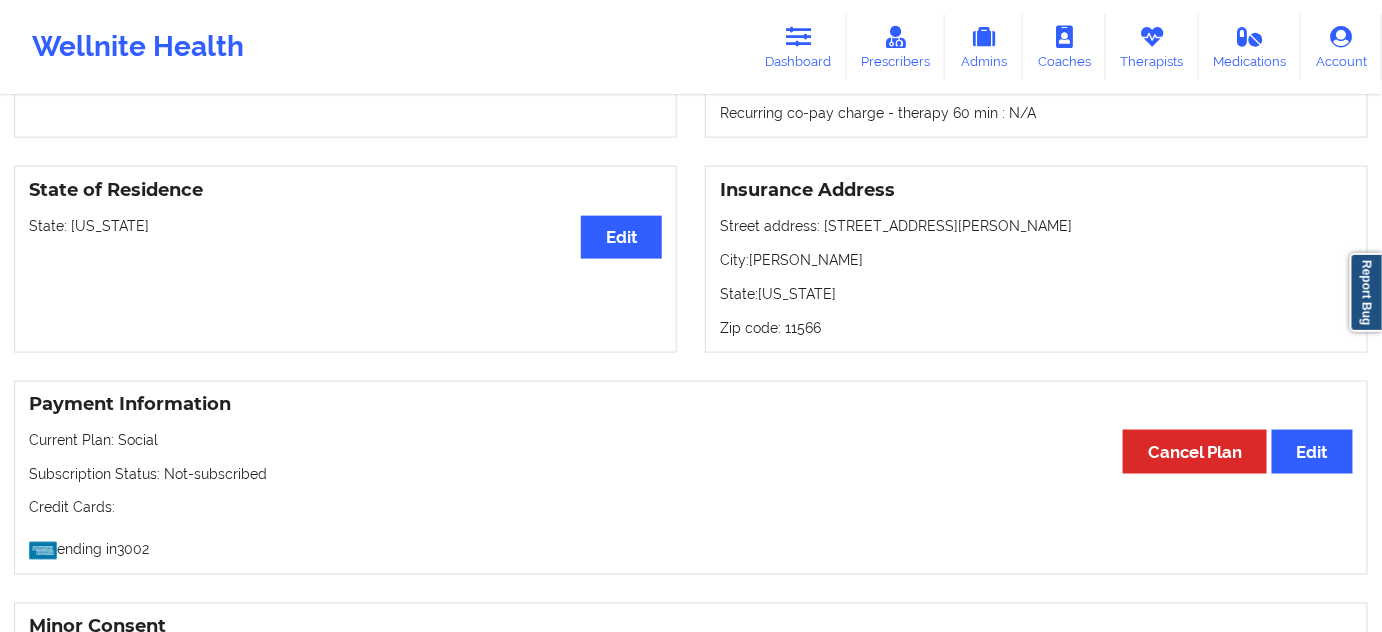 click on "Zip code:   11566" at bounding box center [1036, 328] 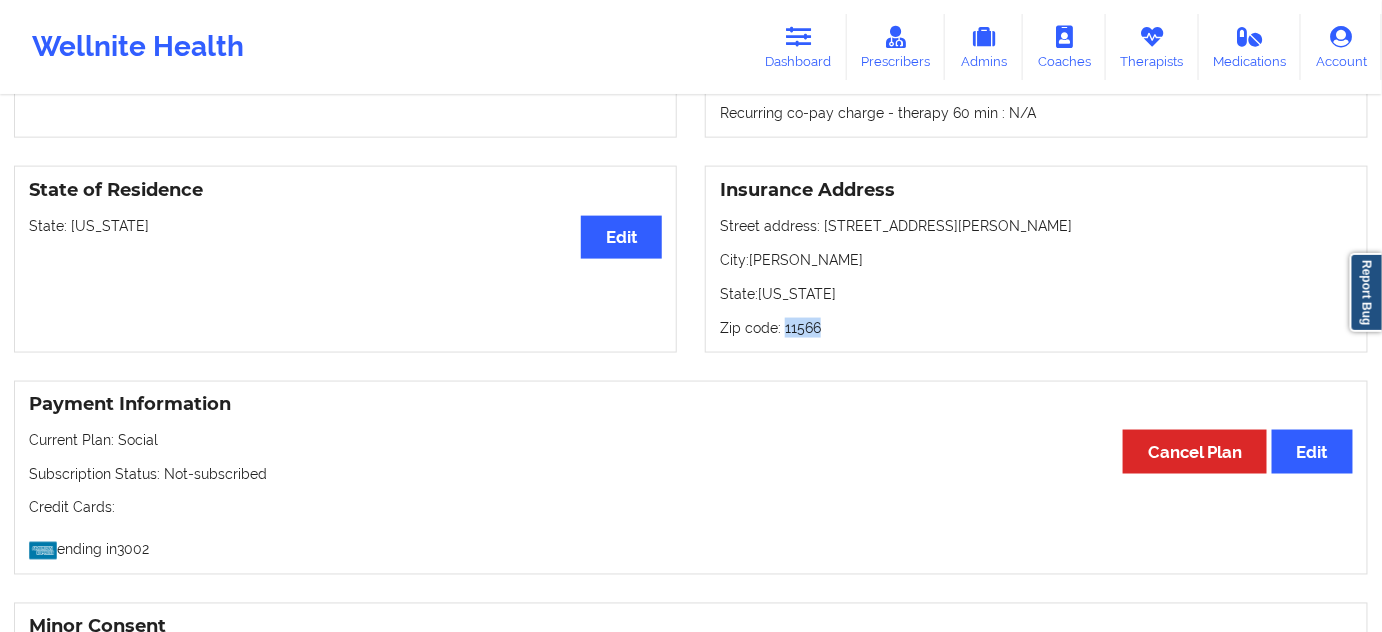 click on "Zip code:   11566" at bounding box center (1036, 328) 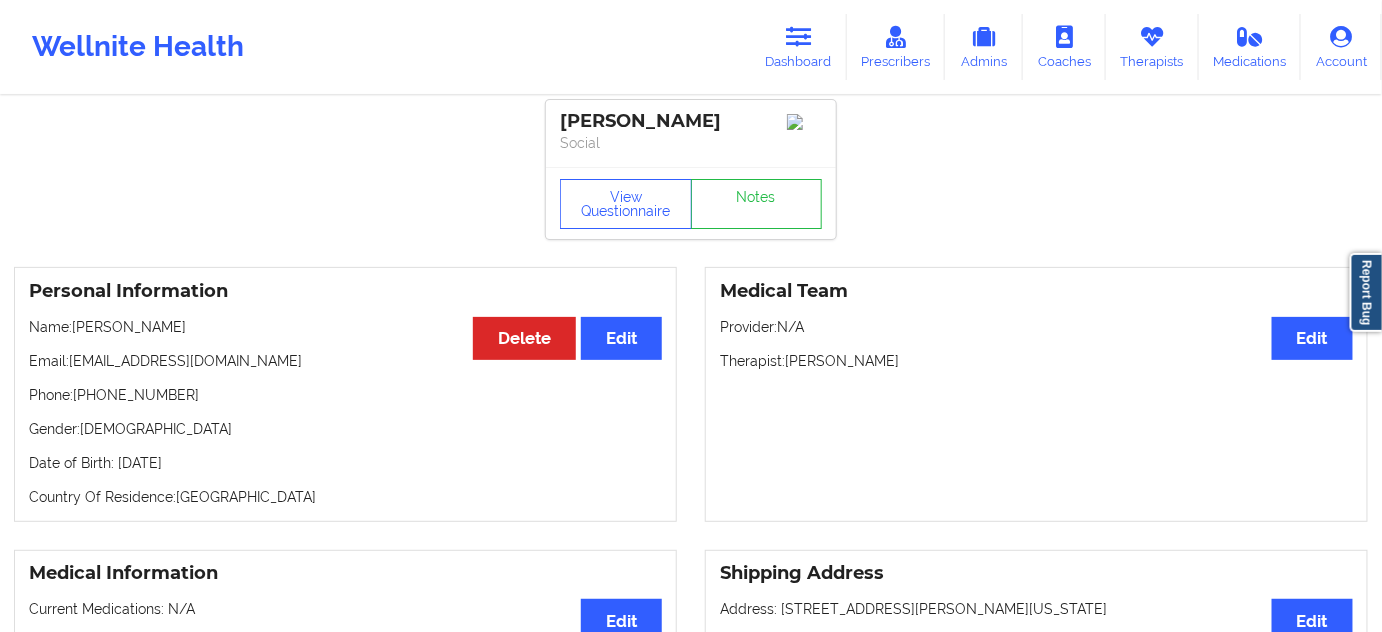 scroll, scrollTop: 0, scrollLeft: 0, axis: both 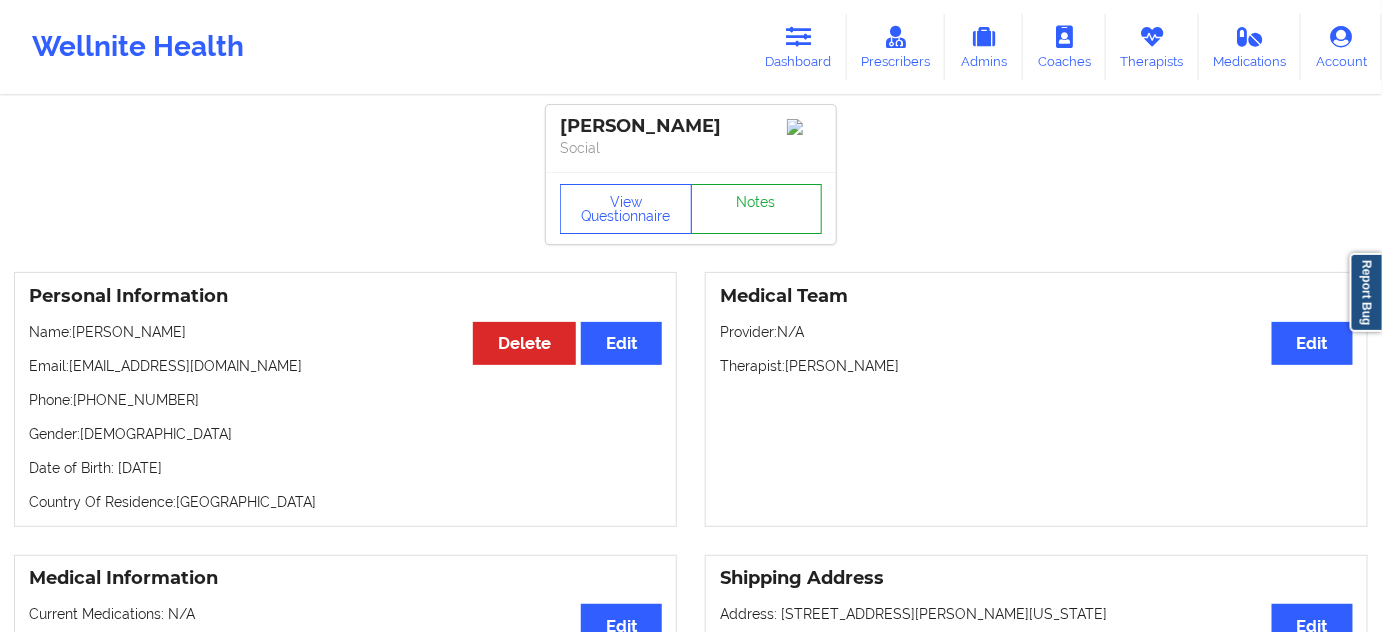 click on "Notes" at bounding box center (757, 209) 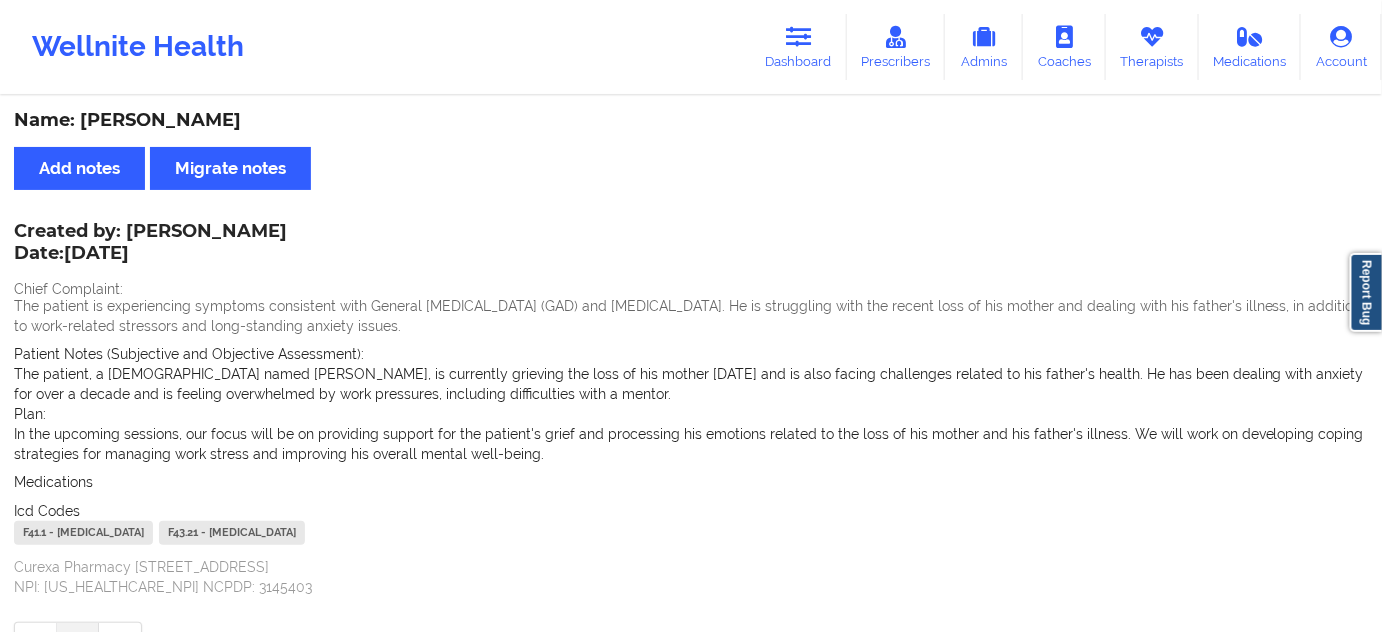click on "F41.1 - [MEDICAL_DATA]" at bounding box center [83, 533] 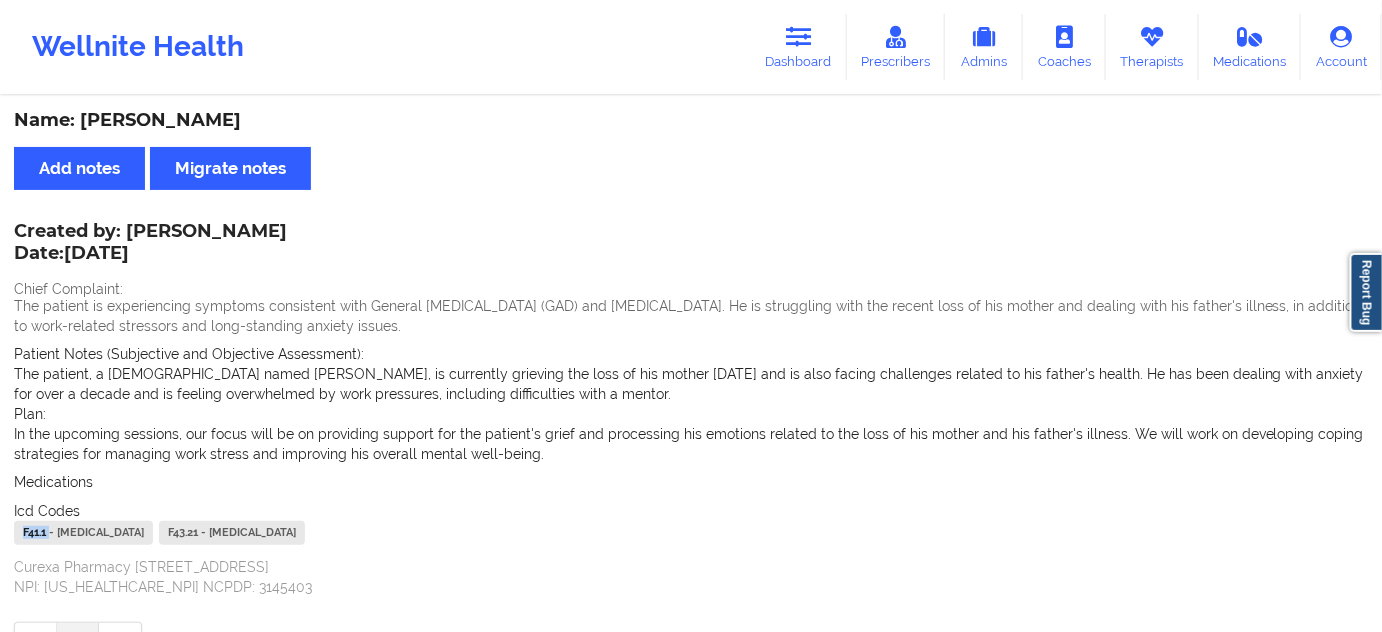 click on "F41.1 - [MEDICAL_DATA]" at bounding box center (83, 533) 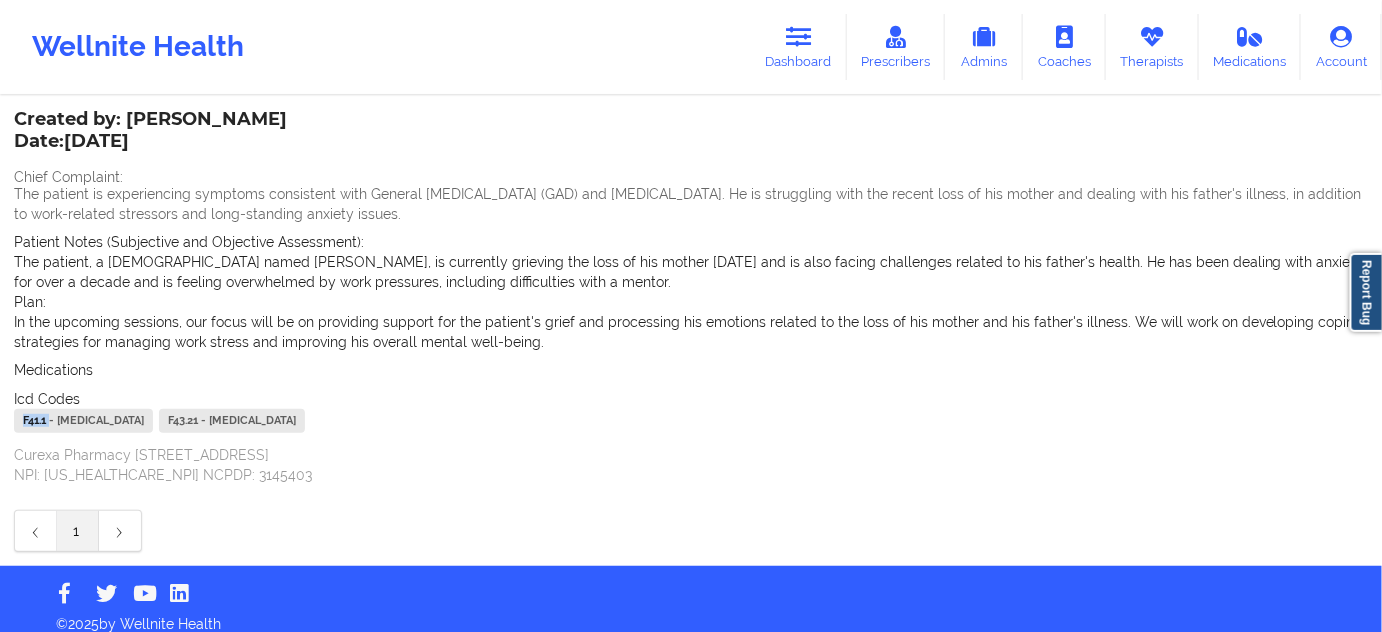 scroll, scrollTop: 127, scrollLeft: 0, axis: vertical 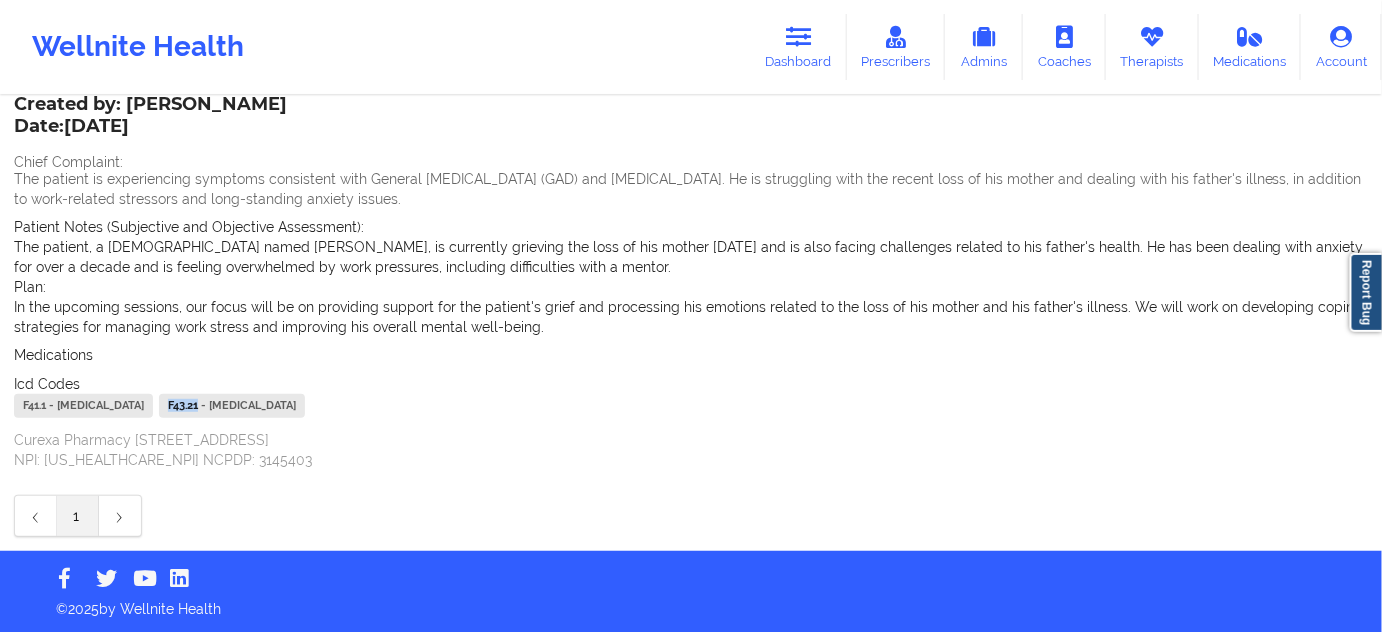 drag, startPoint x: 256, startPoint y: 409, endPoint x: 229, endPoint y: 409, distance: 27 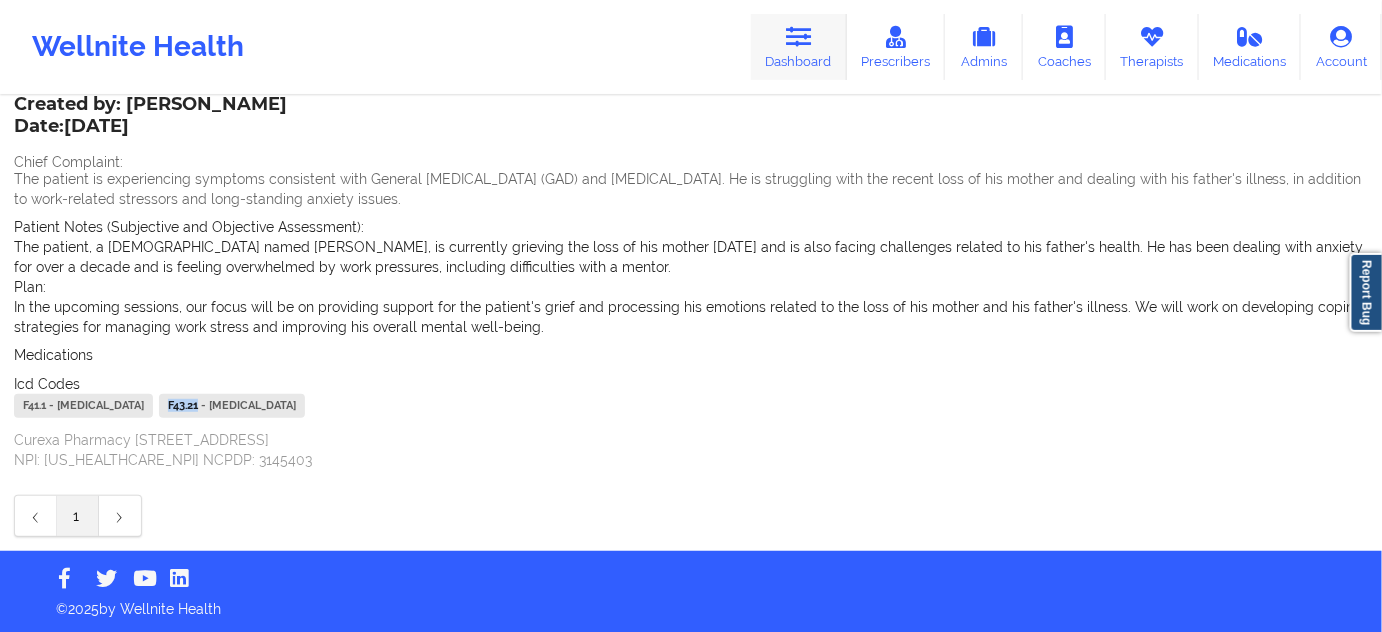 click at bounding box center (799, 37) 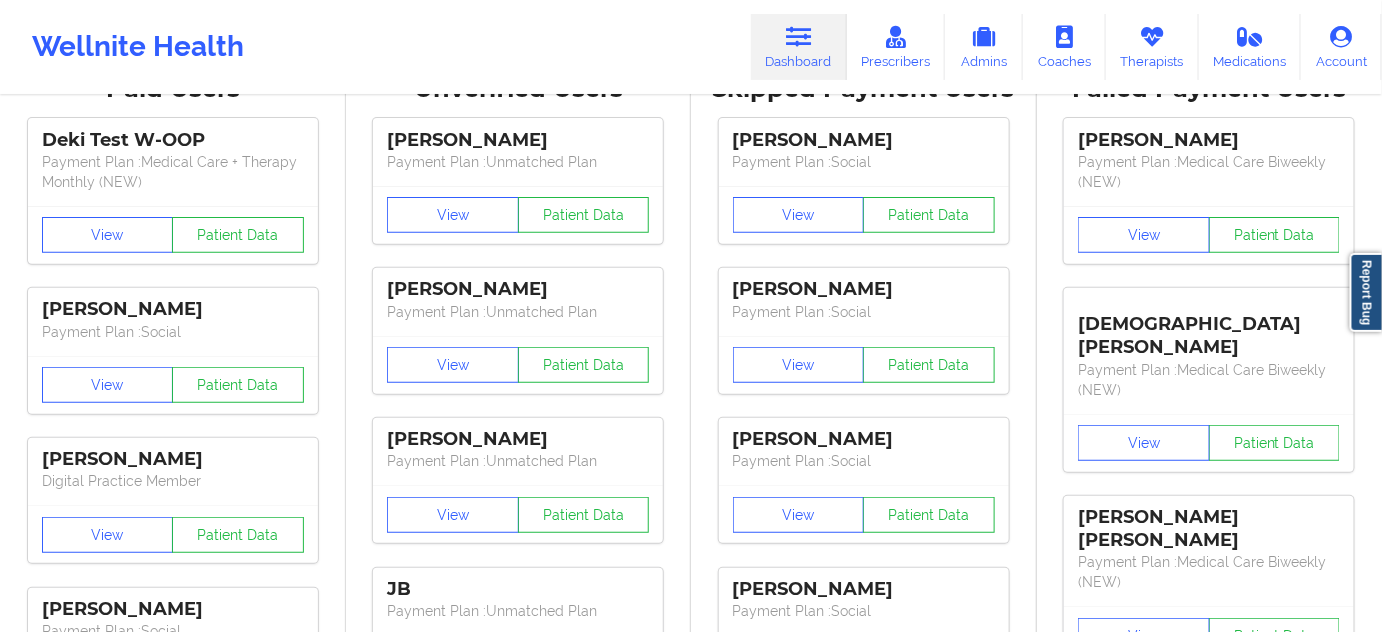 scroll, scrollTop: 0, scrollLeft: 0, axis: both 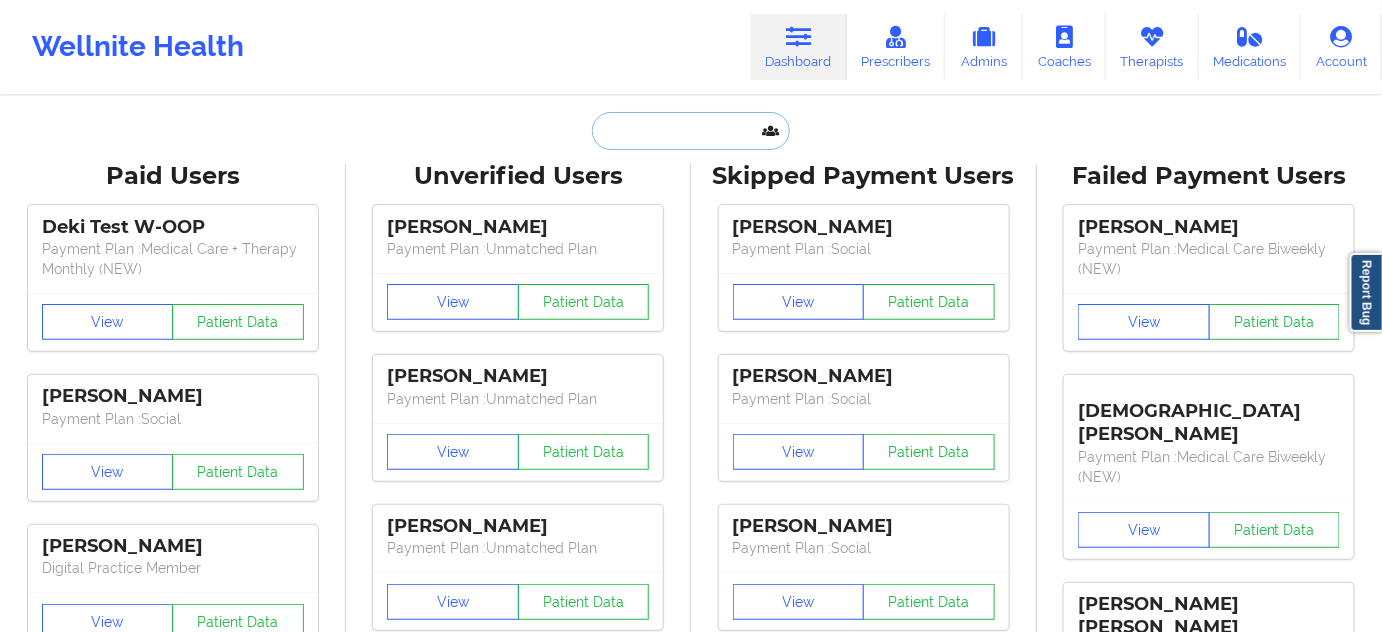 click at bounding box center (691, 131) 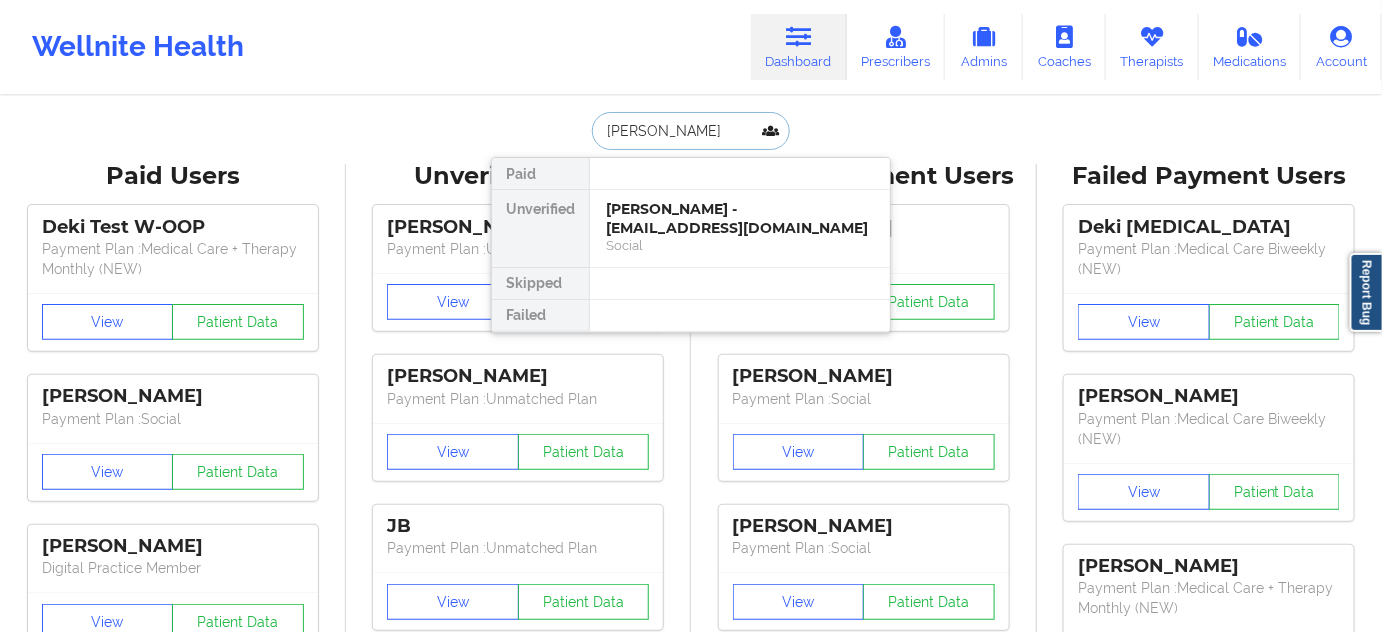 click on "[PERSON_NAME] - [EMAIL_ADDRESS][DOMAIN_NAME]" at bounding box center [740, 218] 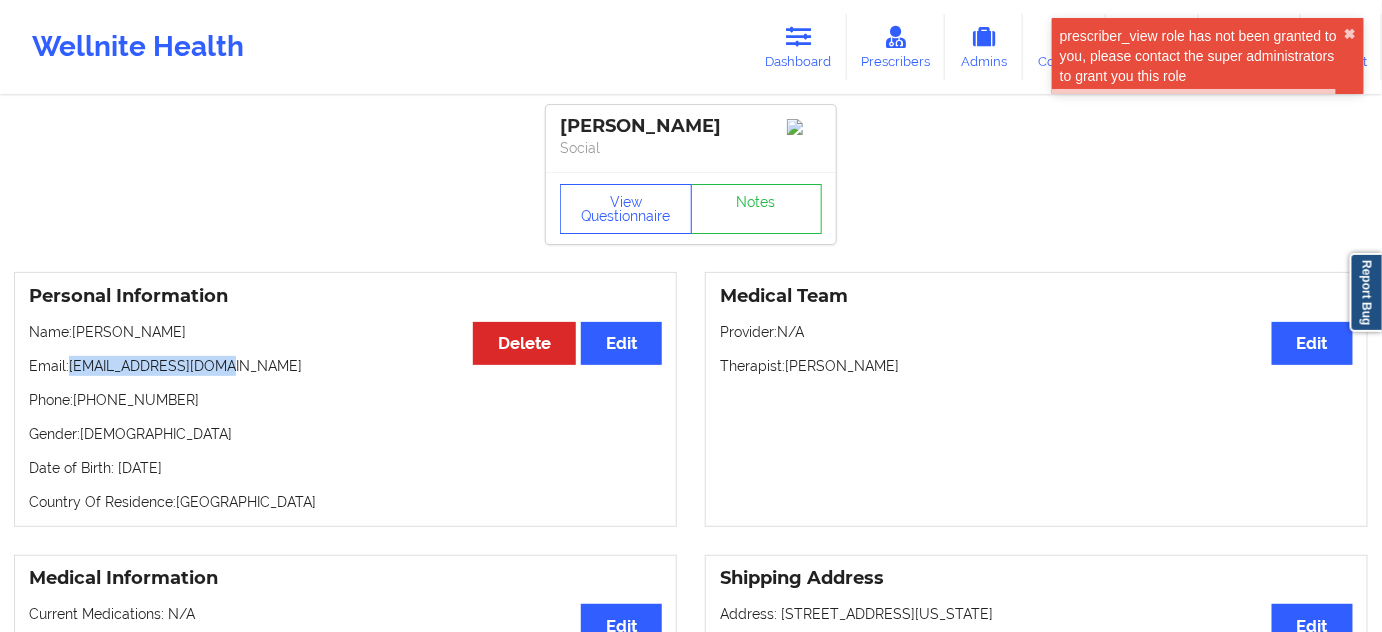 drag, startPoint x: 73, startPoint y: 367, endPoint x: 255, endPoint y: 380, distance: 182.4637 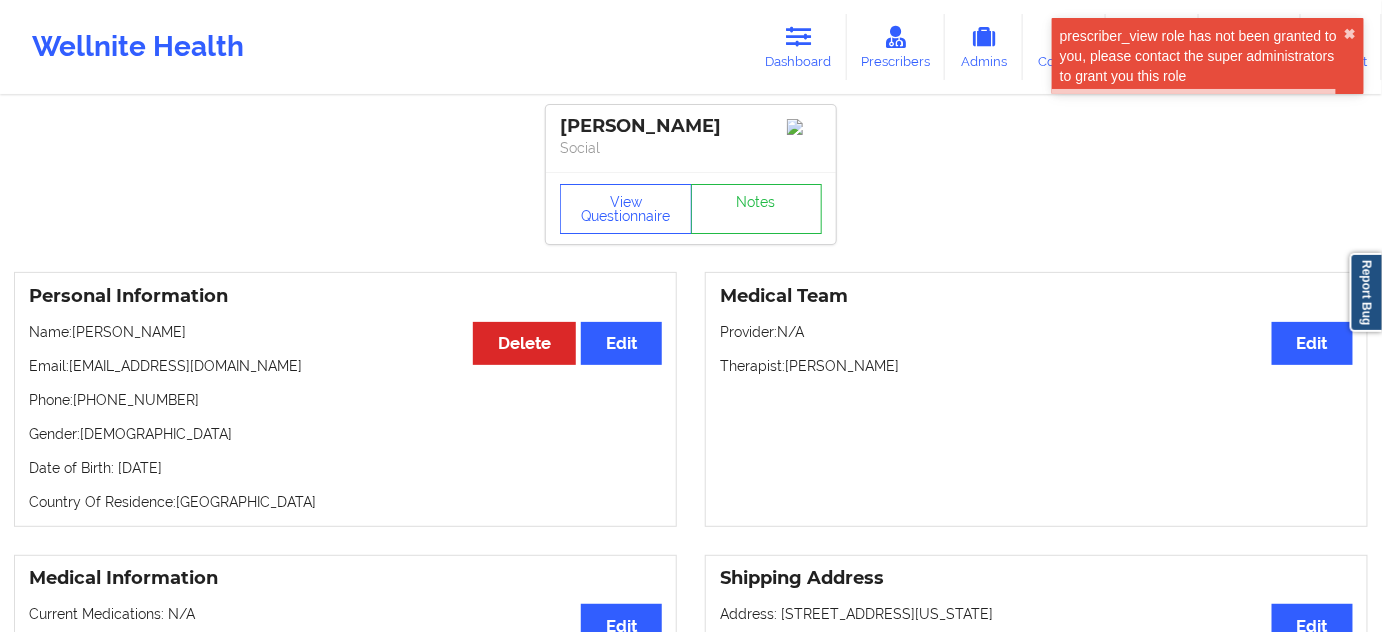 click on "Name:  [PERSON_NAME]" at bounding box center [345, 332] 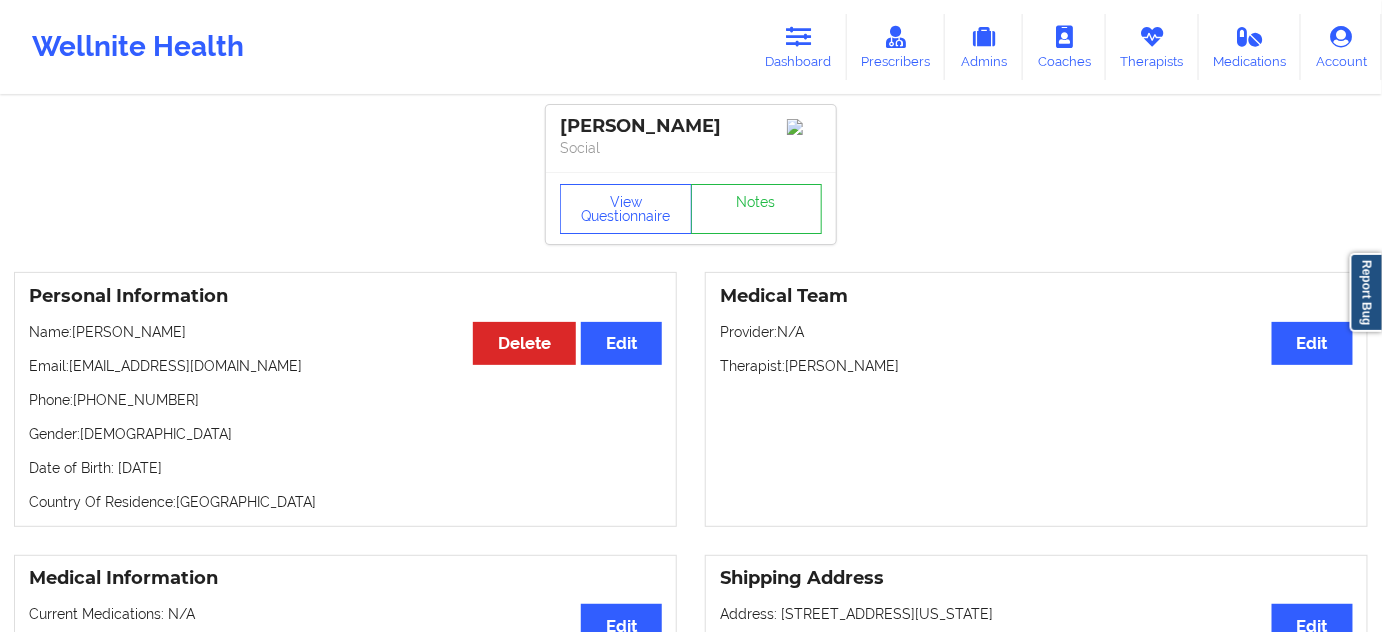 copy on "[PERSON_NAME]" 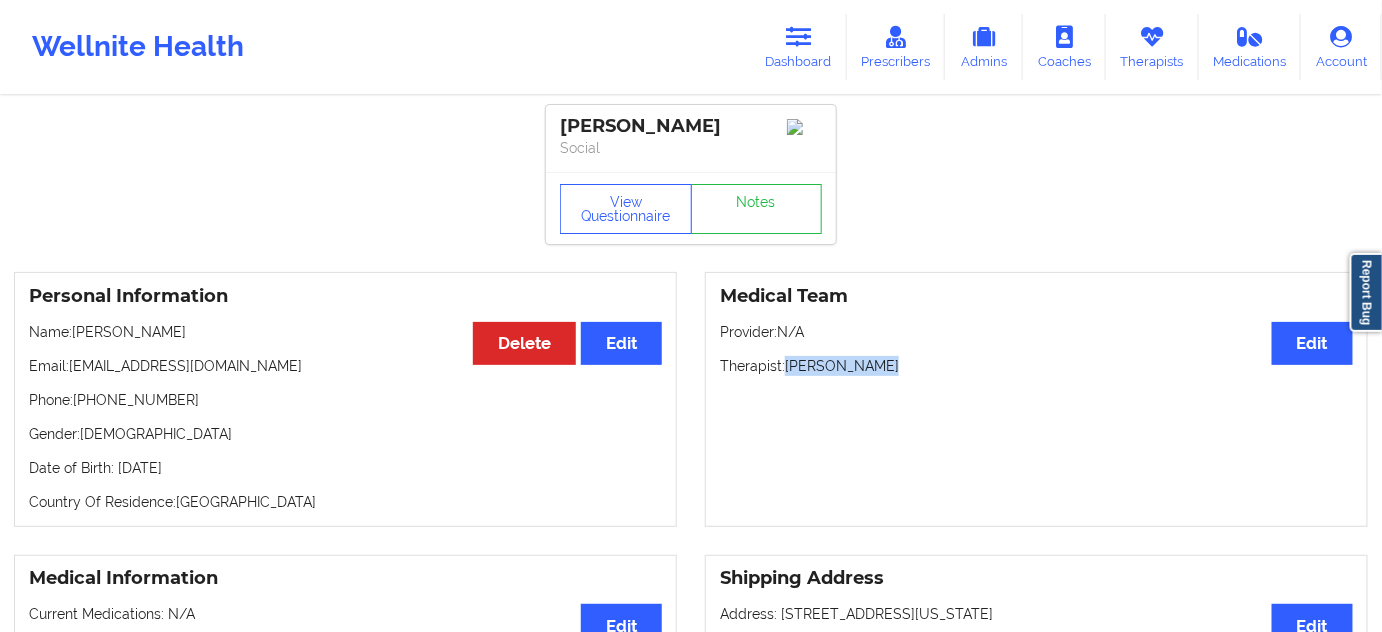 drag, startPoint x: 794, startPoint y: 368, endPoint x: 923, endPoint y: 370, distance: 129.0155 